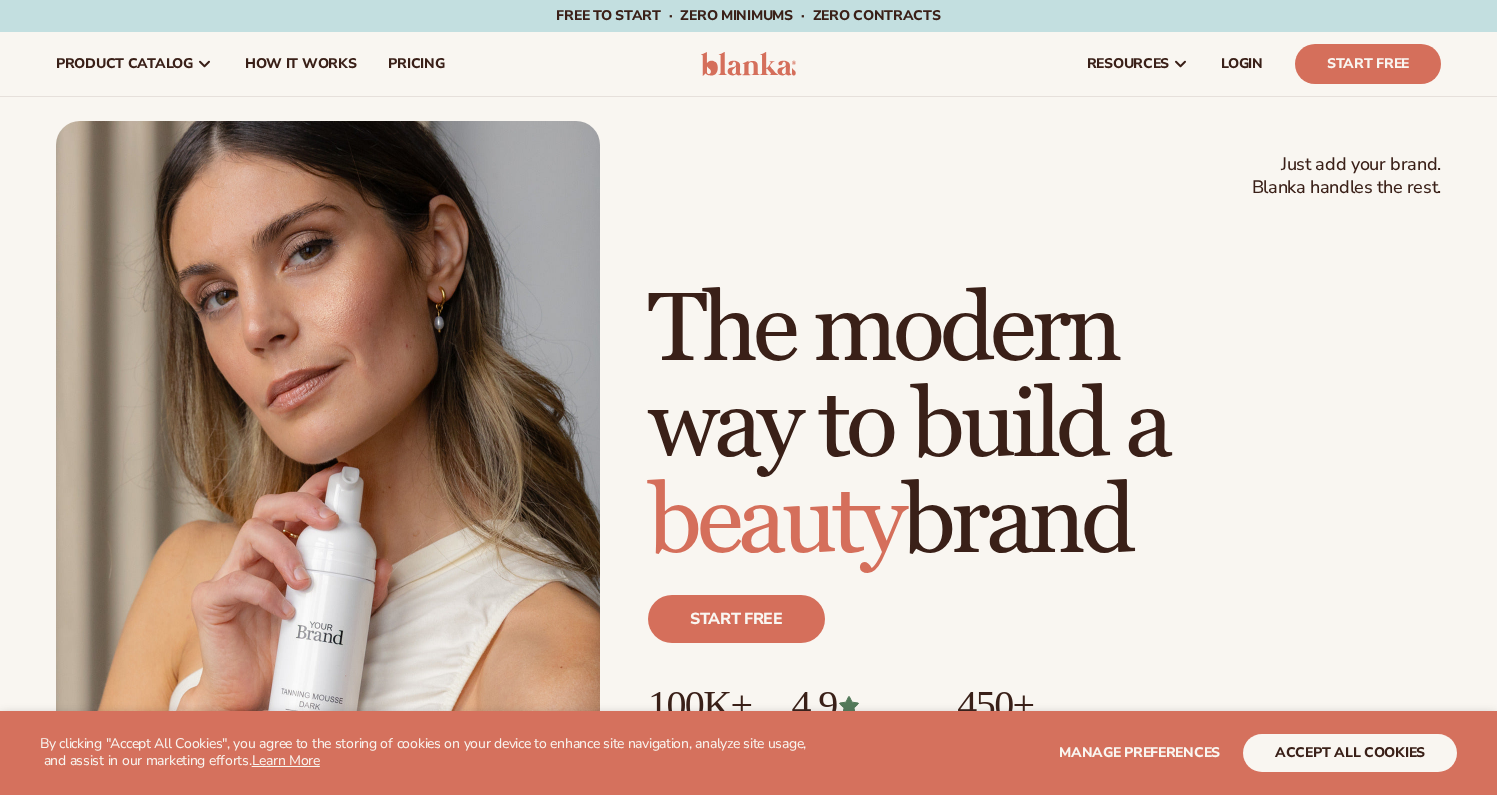 scroll, scrollTop: 0, scrollLeft: 0, axis: both 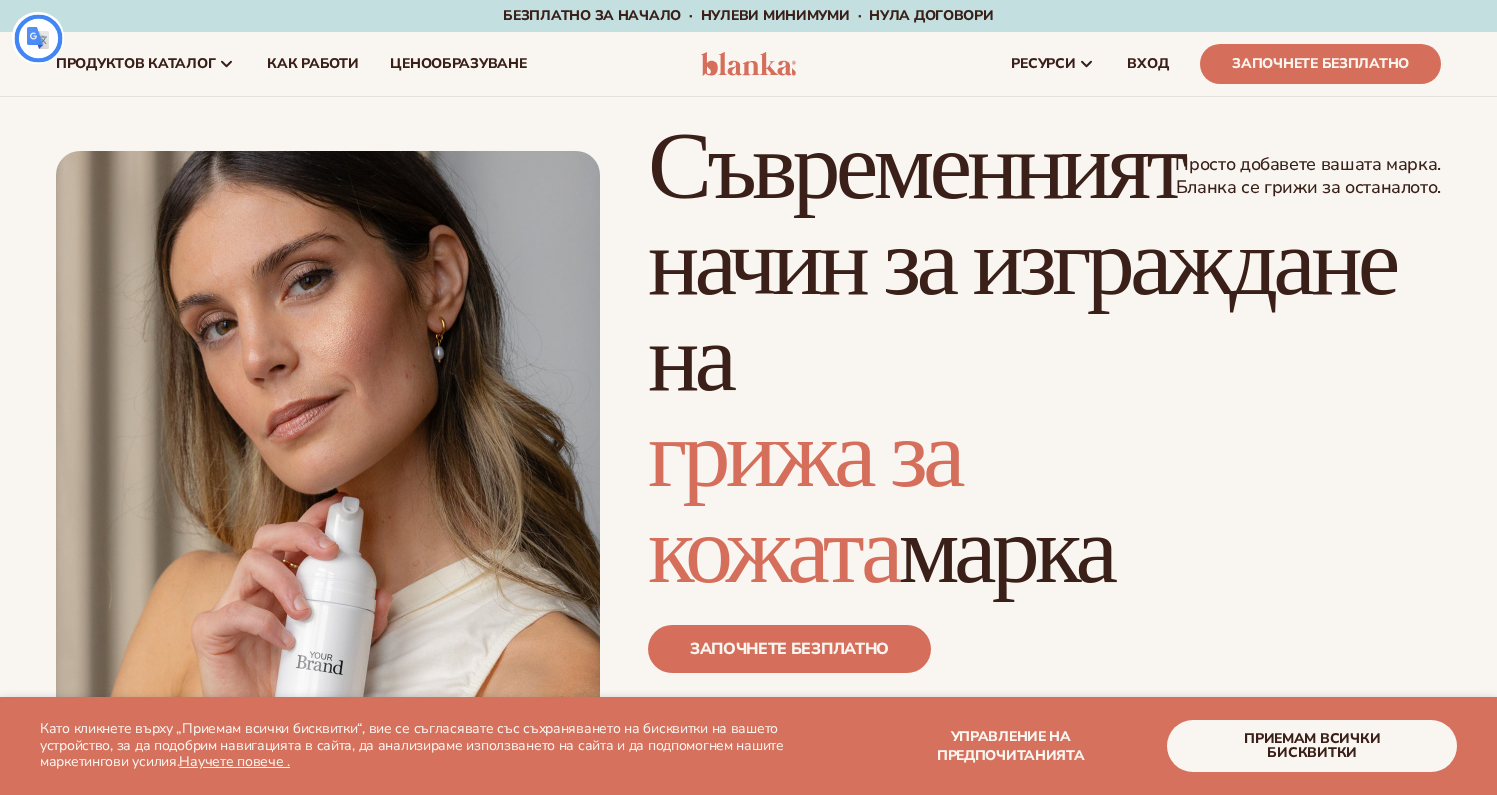 click on "приемам всички бисквитки" at bounding box center (1312, 745) 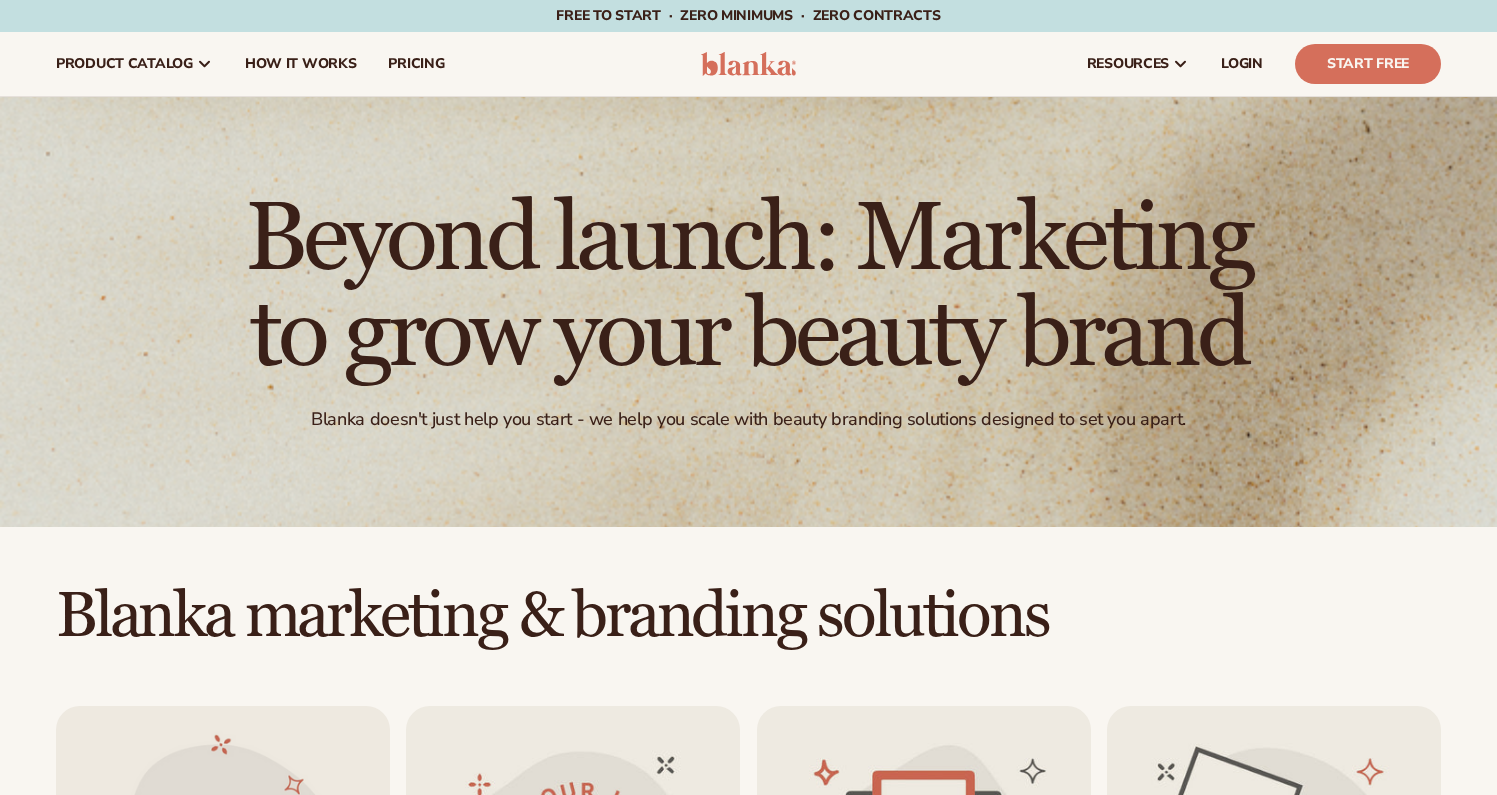 scroll, scrollTop: 0, scrollLeft: 0, axis: both 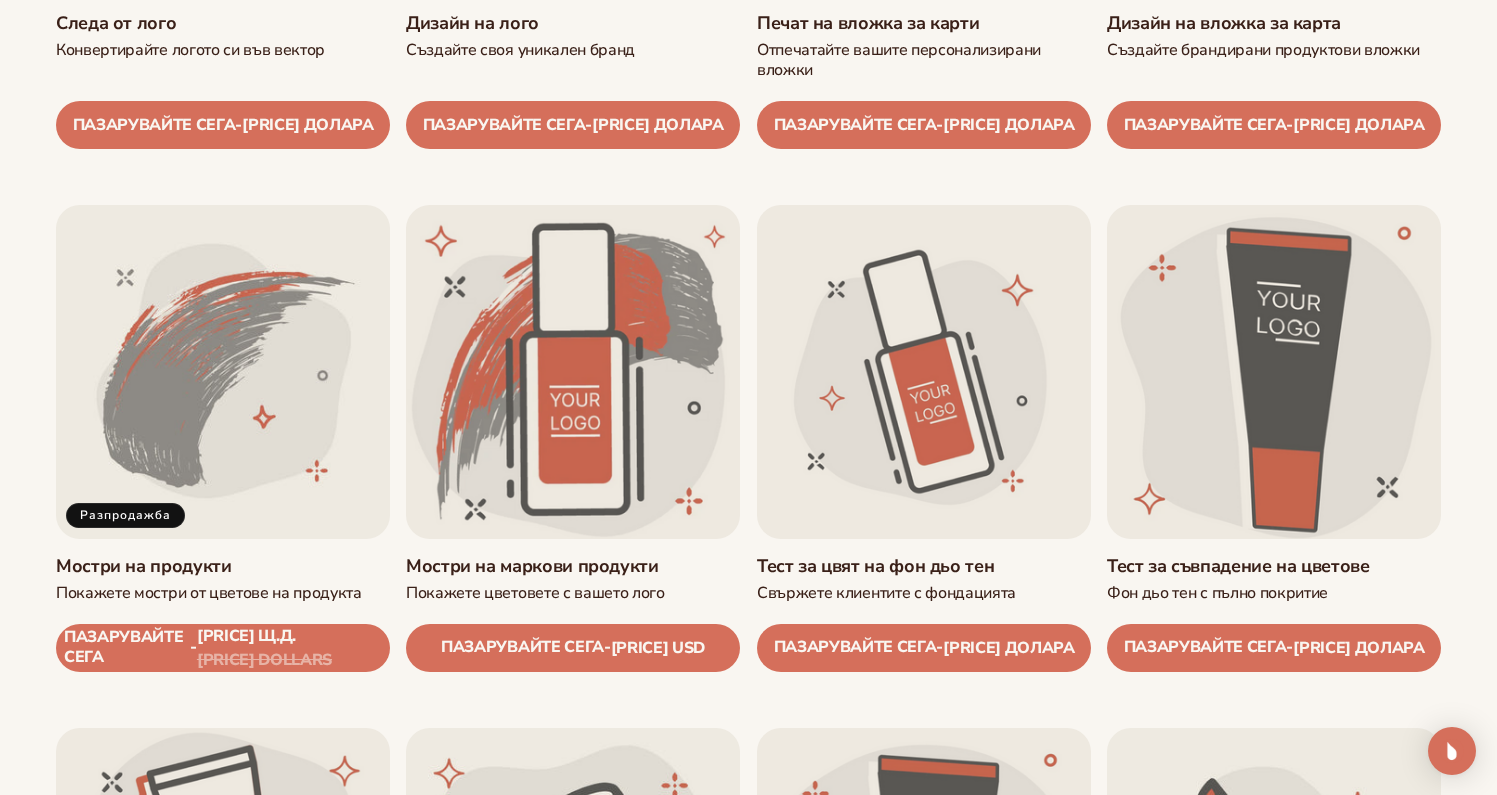 click on "Тест за съвпадение на цветове" at bounding box center [1274, 567] 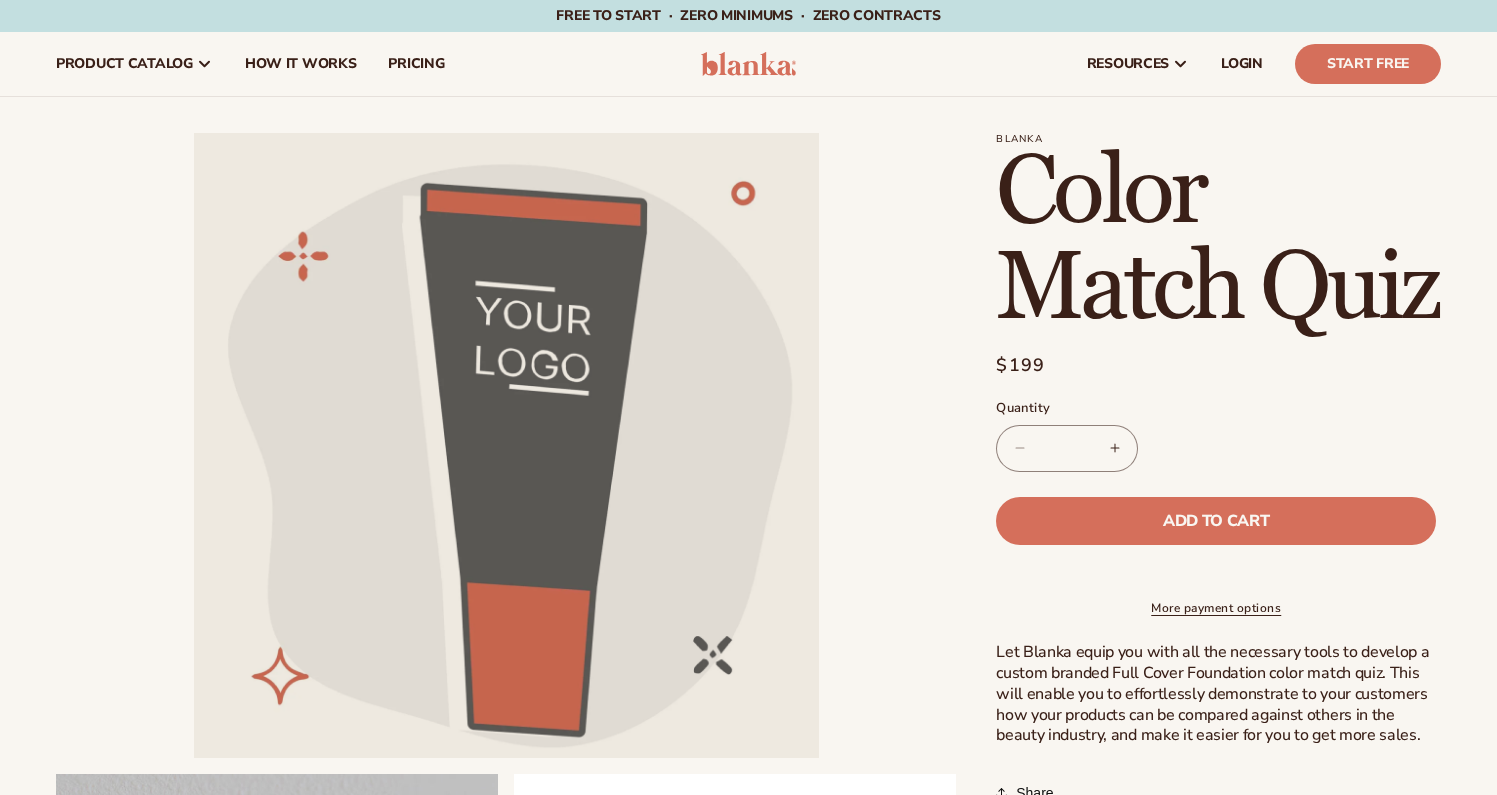 scroll, scrollTop: 0, scrollLeft: 0, axis: both 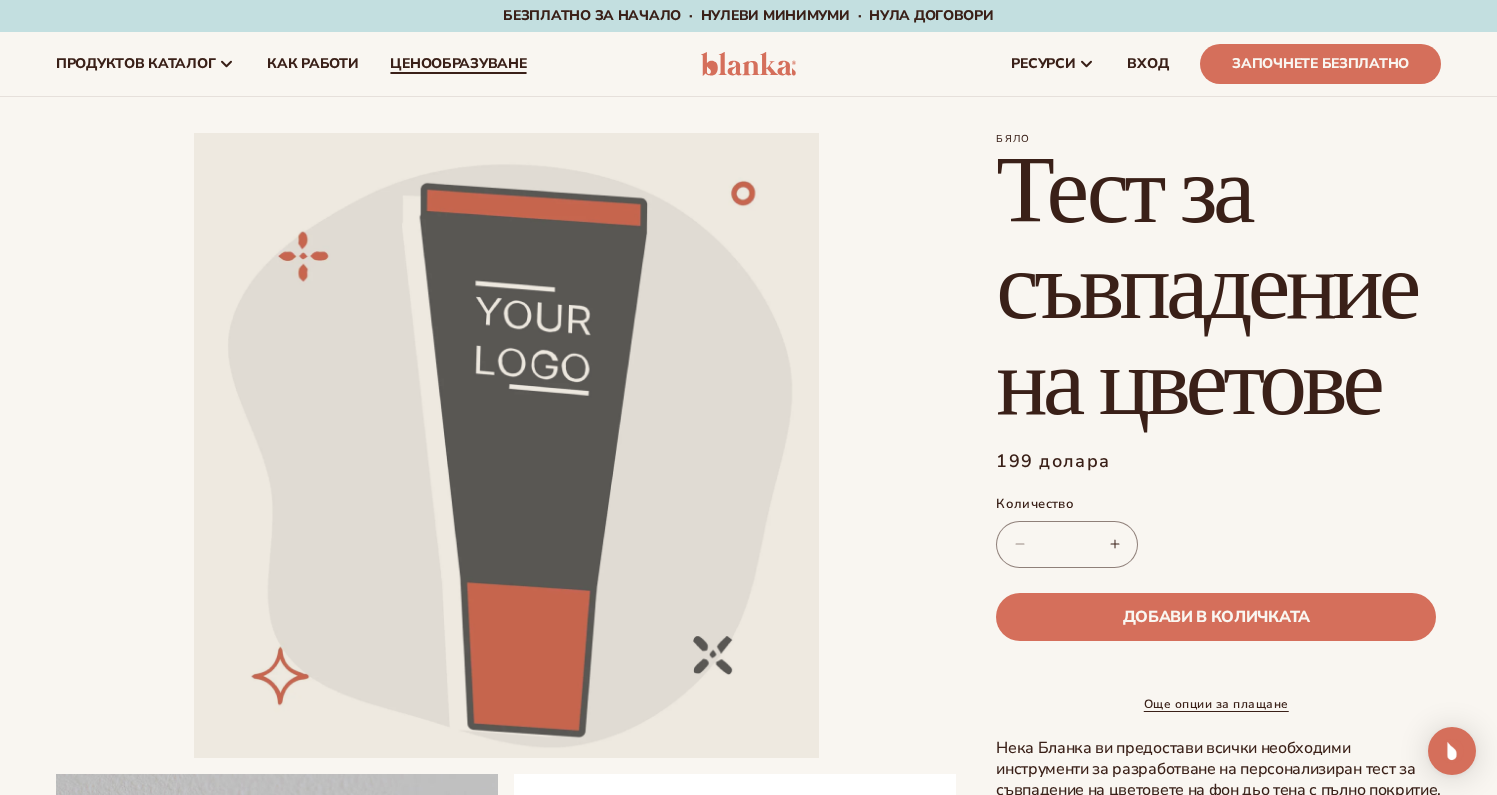 click on "ценообразуване" at bounding box center (458, 63) 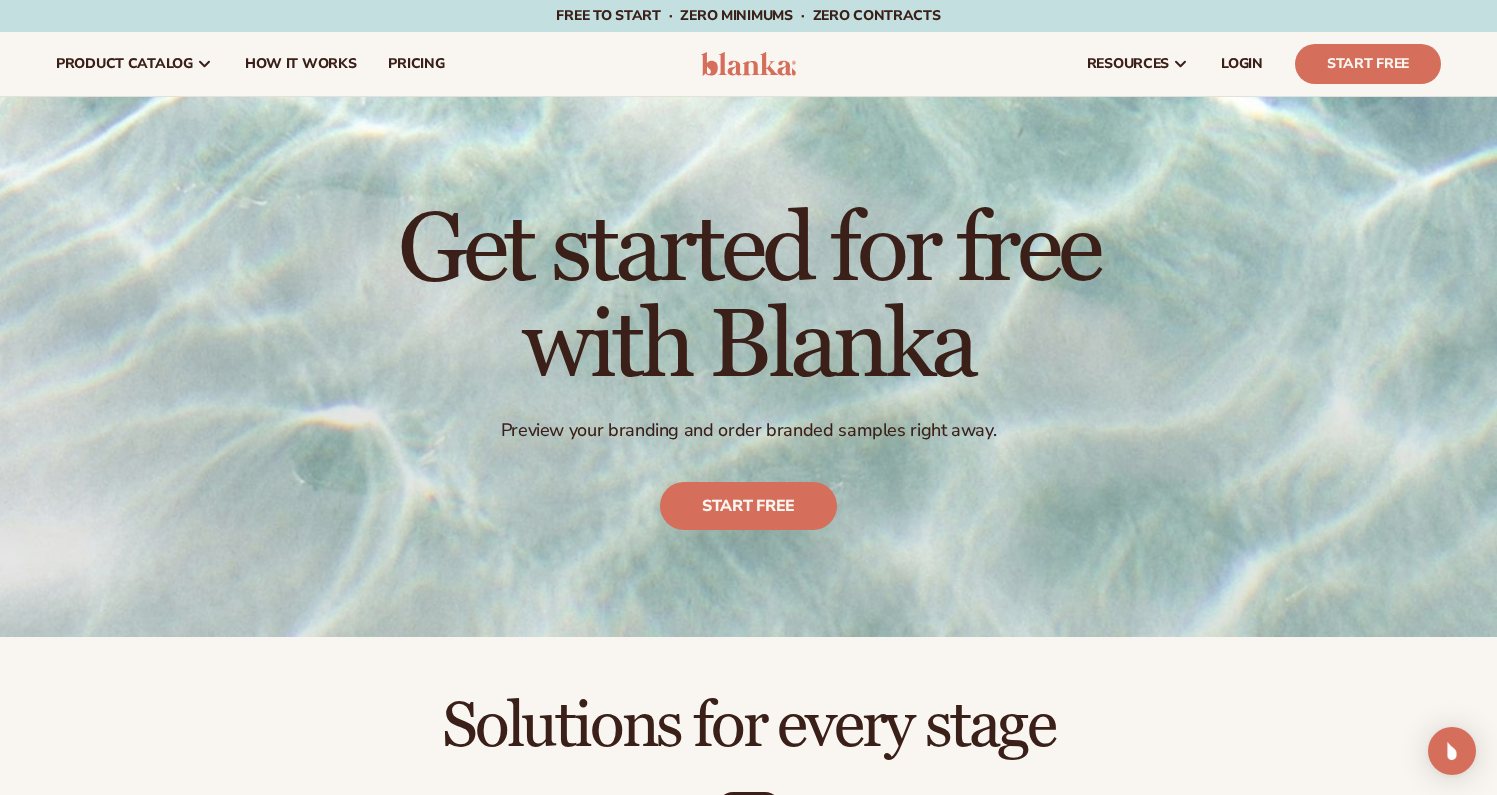 scroll, scrollTop: 38, scrollLeft: 0, axis: vertical 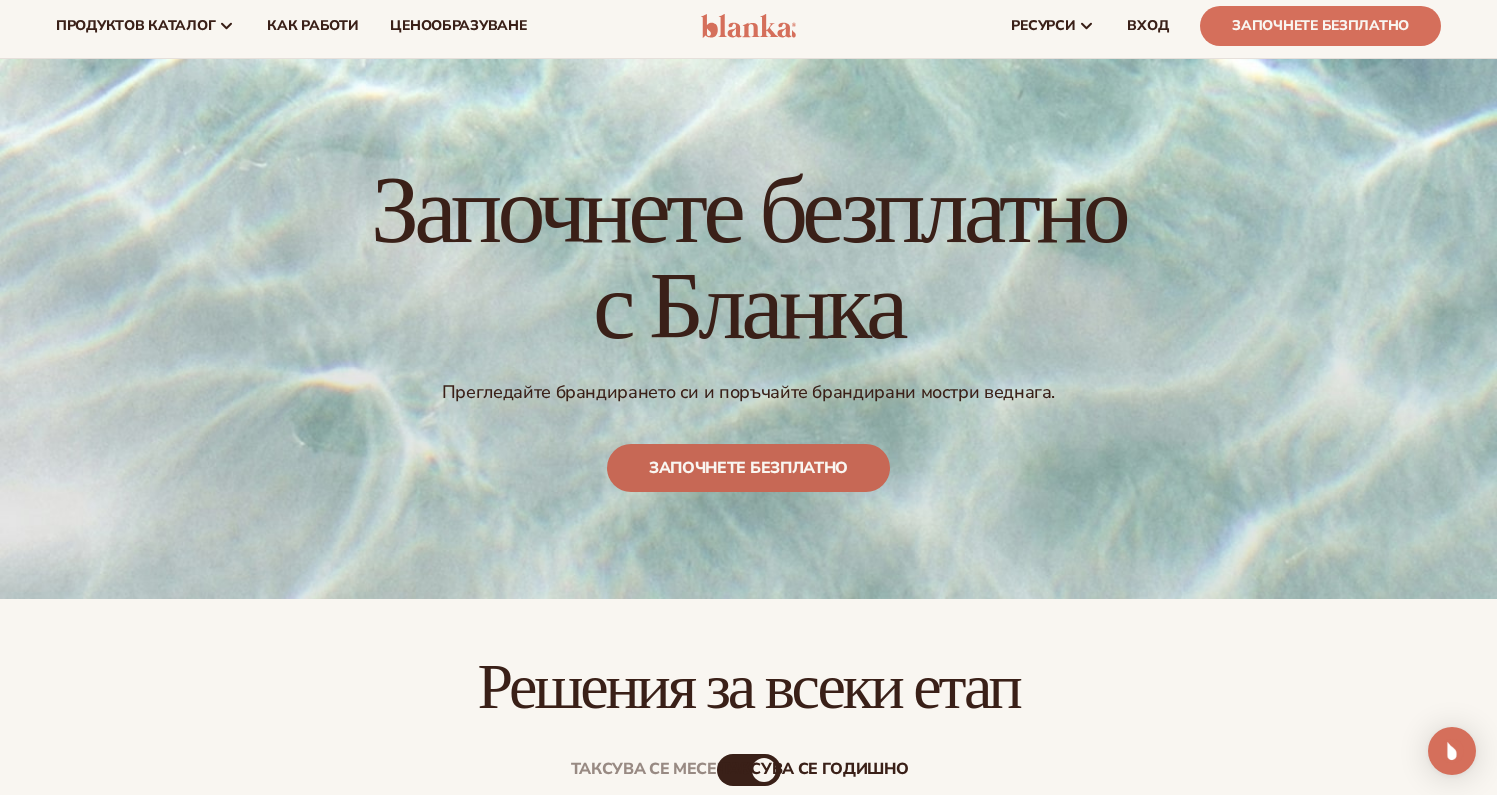 click on "Започнете безплатно" at bounding box center [748, 468] 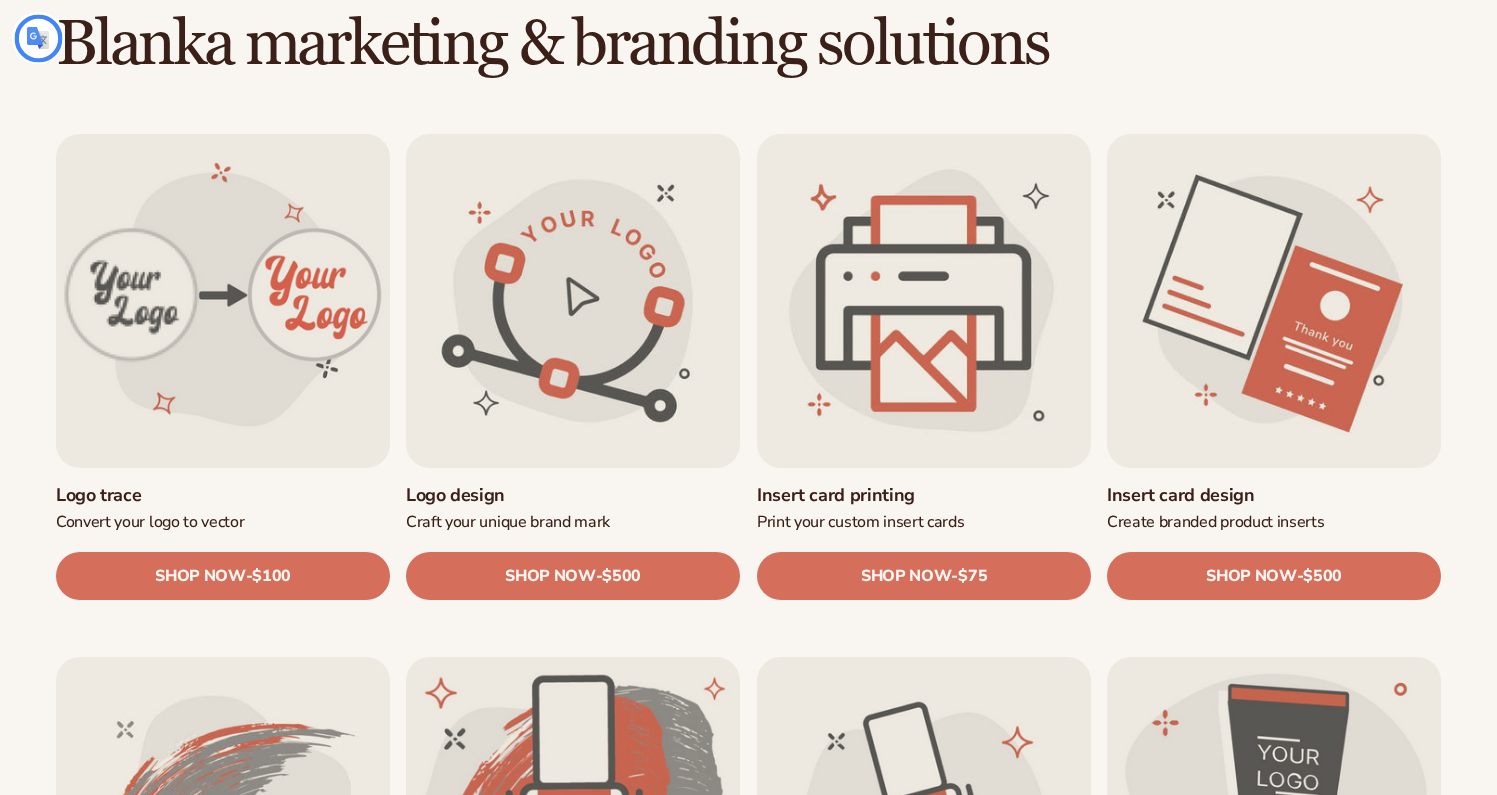 scroll, scrollTop: 911, scrollLeft: 0, axis: vertical 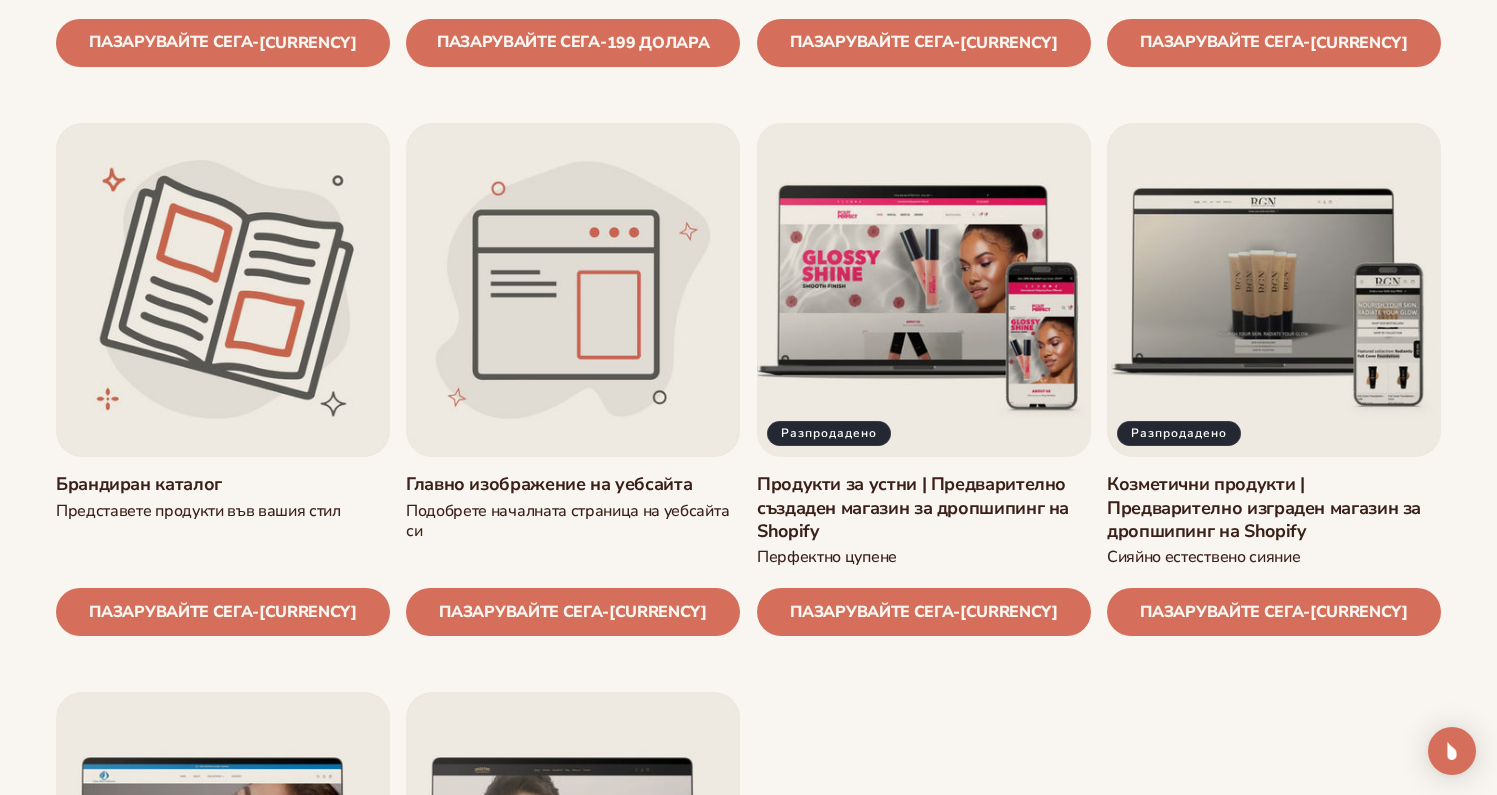 click on "Продукти за устни | Предварително създаден магазин за дропшипинг на Shopify" at bounding box center (924, 508) 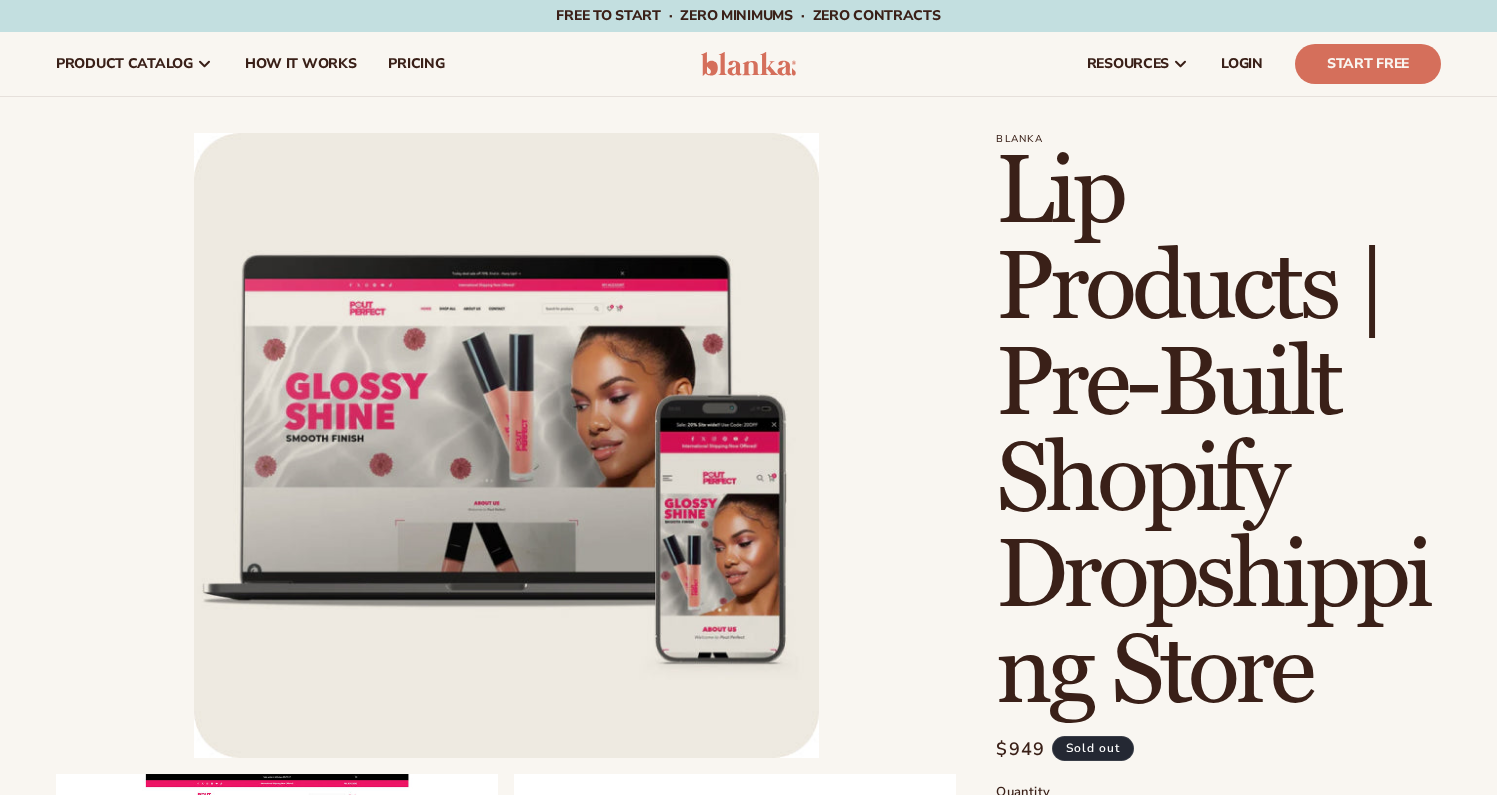 scroll, scrollTop: 0, scrollLeft: 0, axis: both 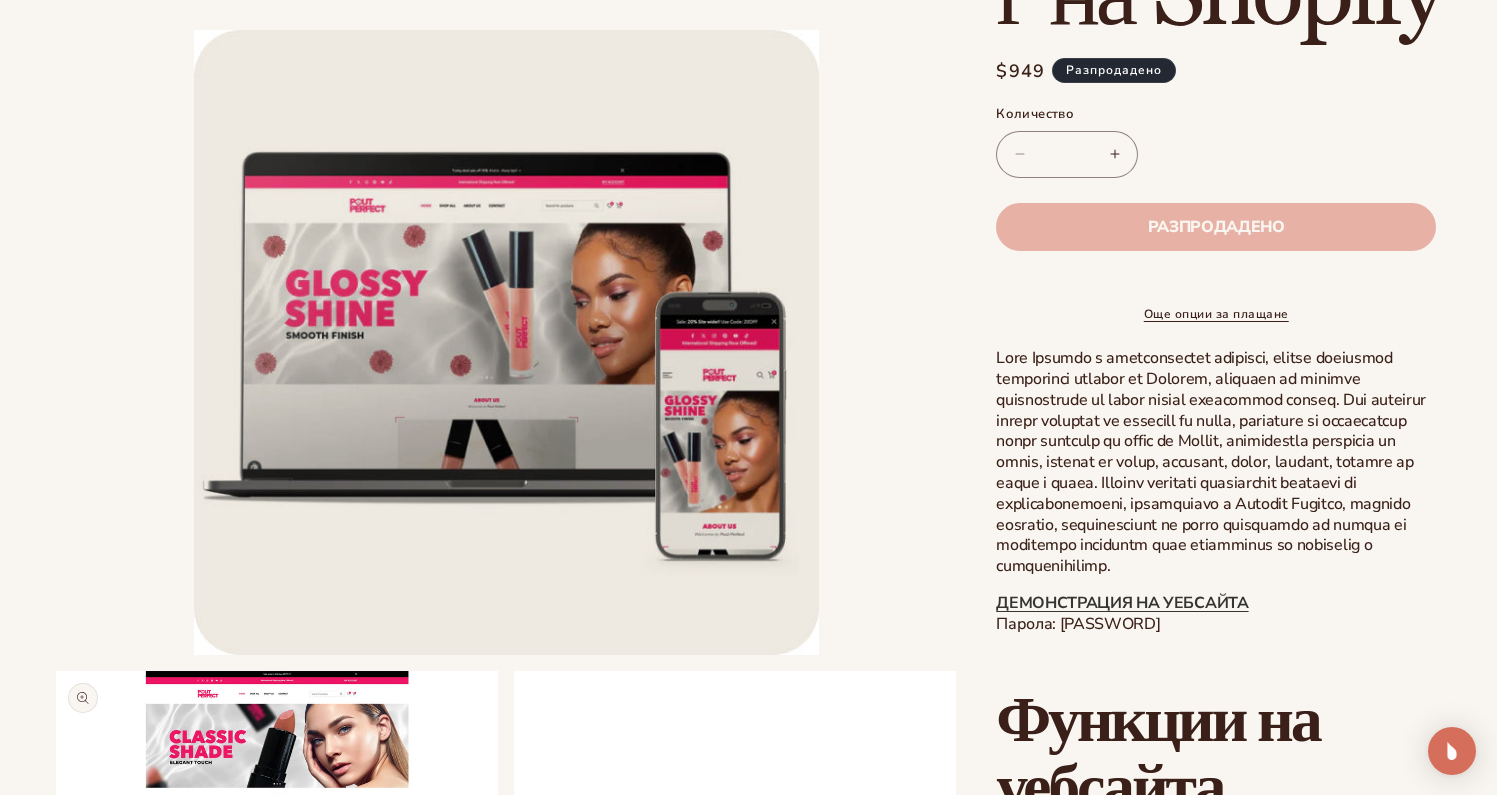 click on "Отваряне на медия 2 в модален прозорец" at bounding box center (56, 1113) 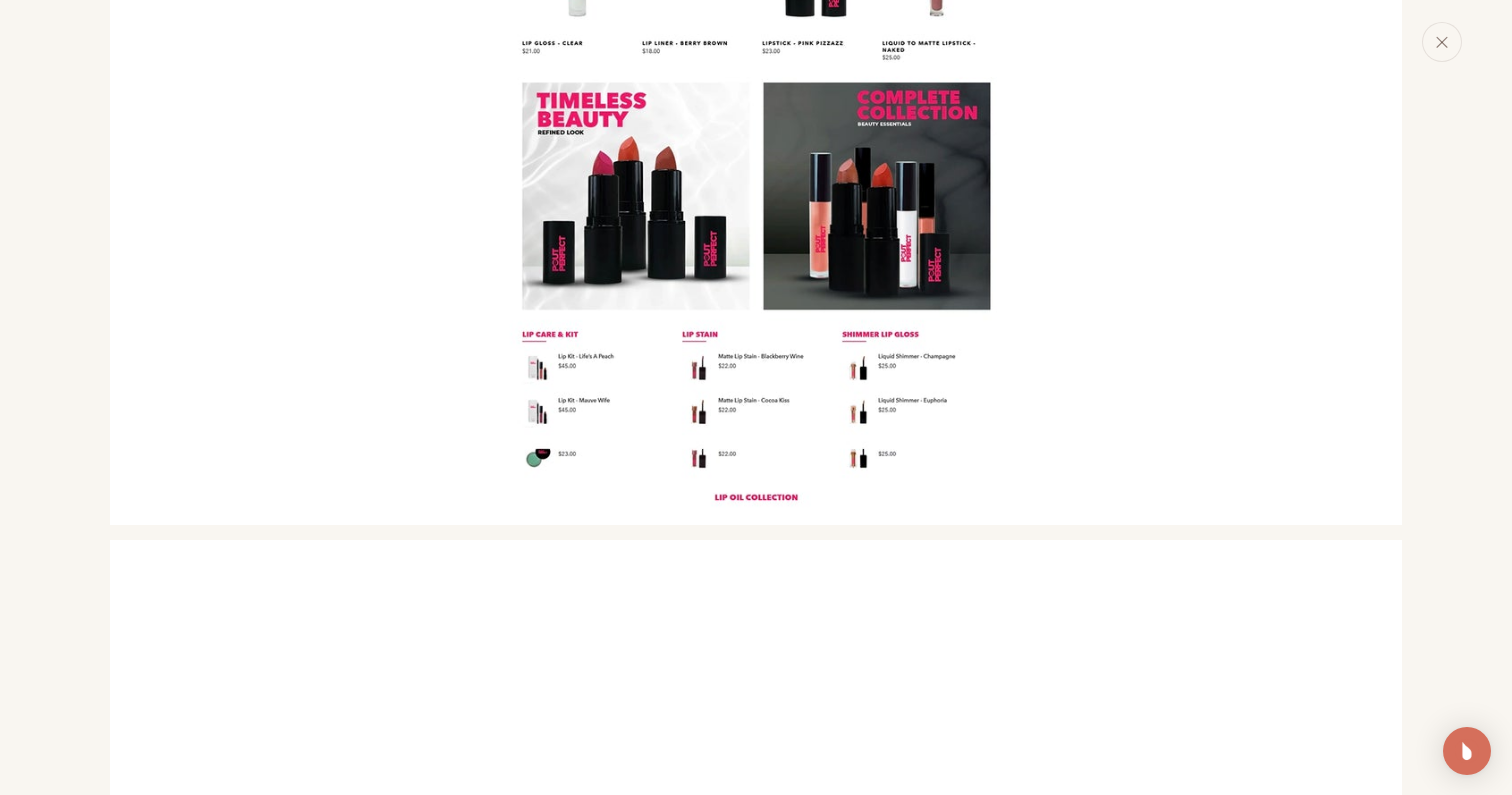 scroll, scrollTop: 2095, scrollLeft: 0, axis: vertical 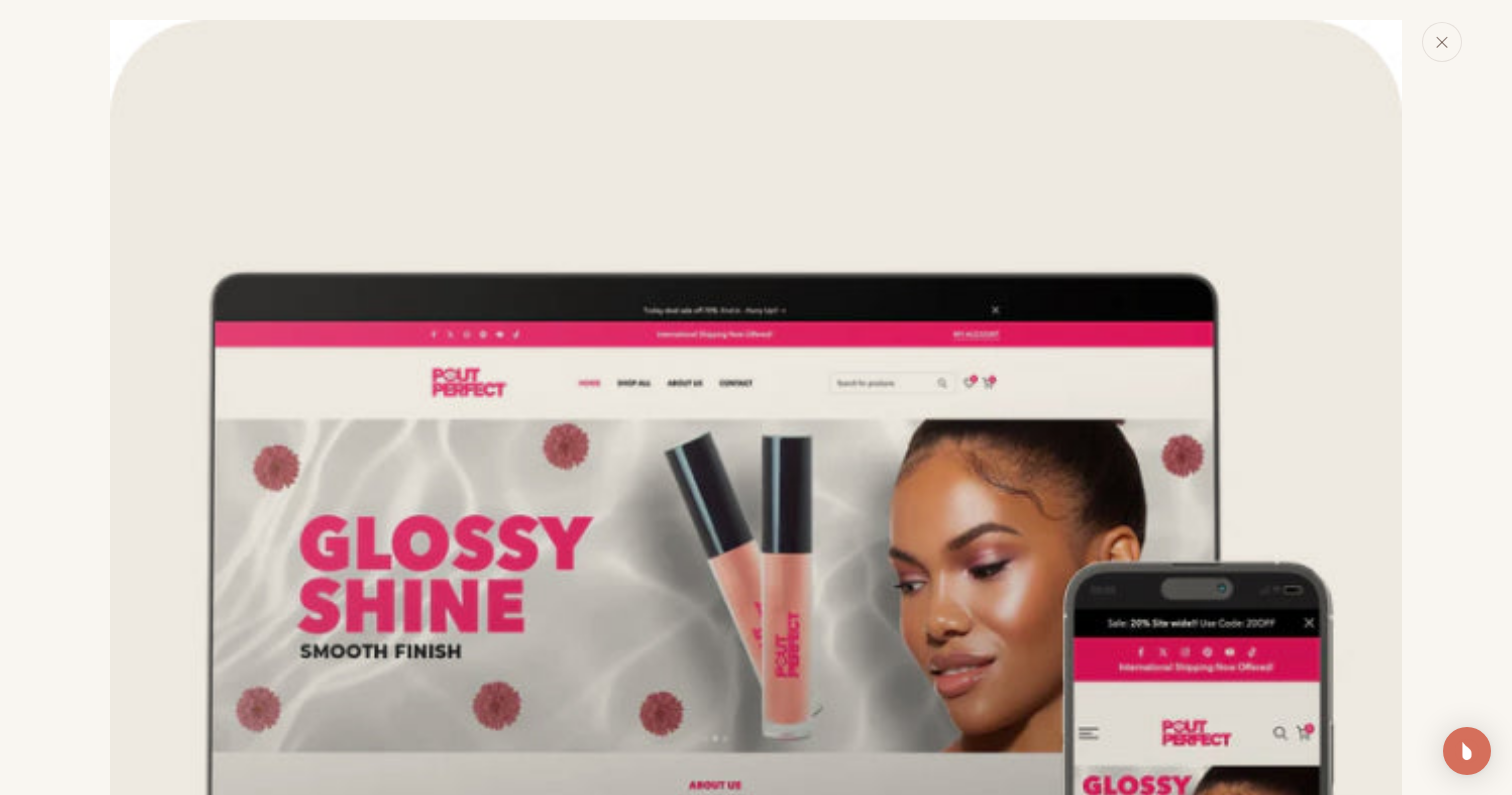 click at bounding box center (756, 397) 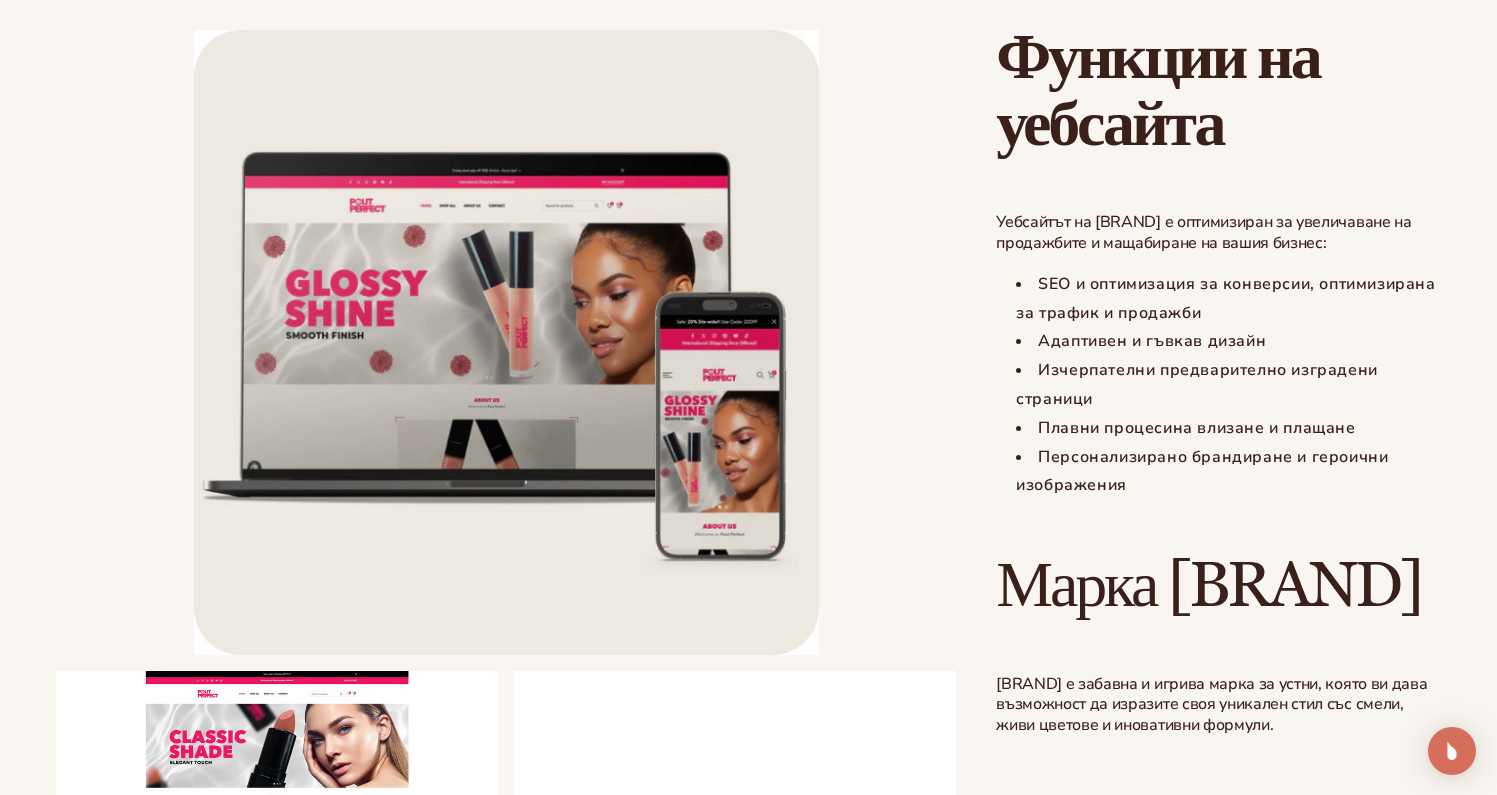 scroll, scrollTop: 1629, scrollLeft: 0, axis: vertical 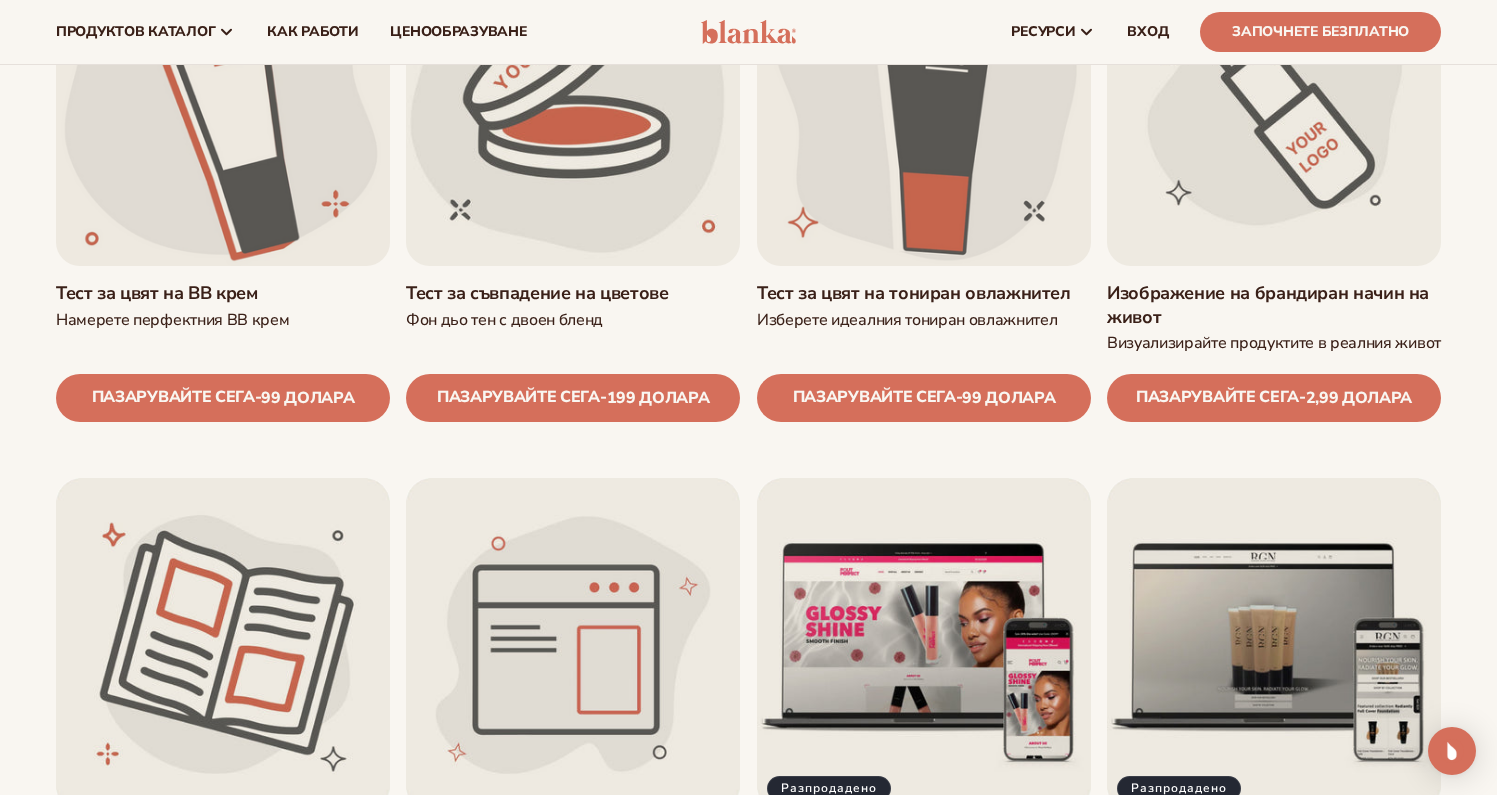 click on "Тест за цвят на BB крем" at bounding box center [223, 293] 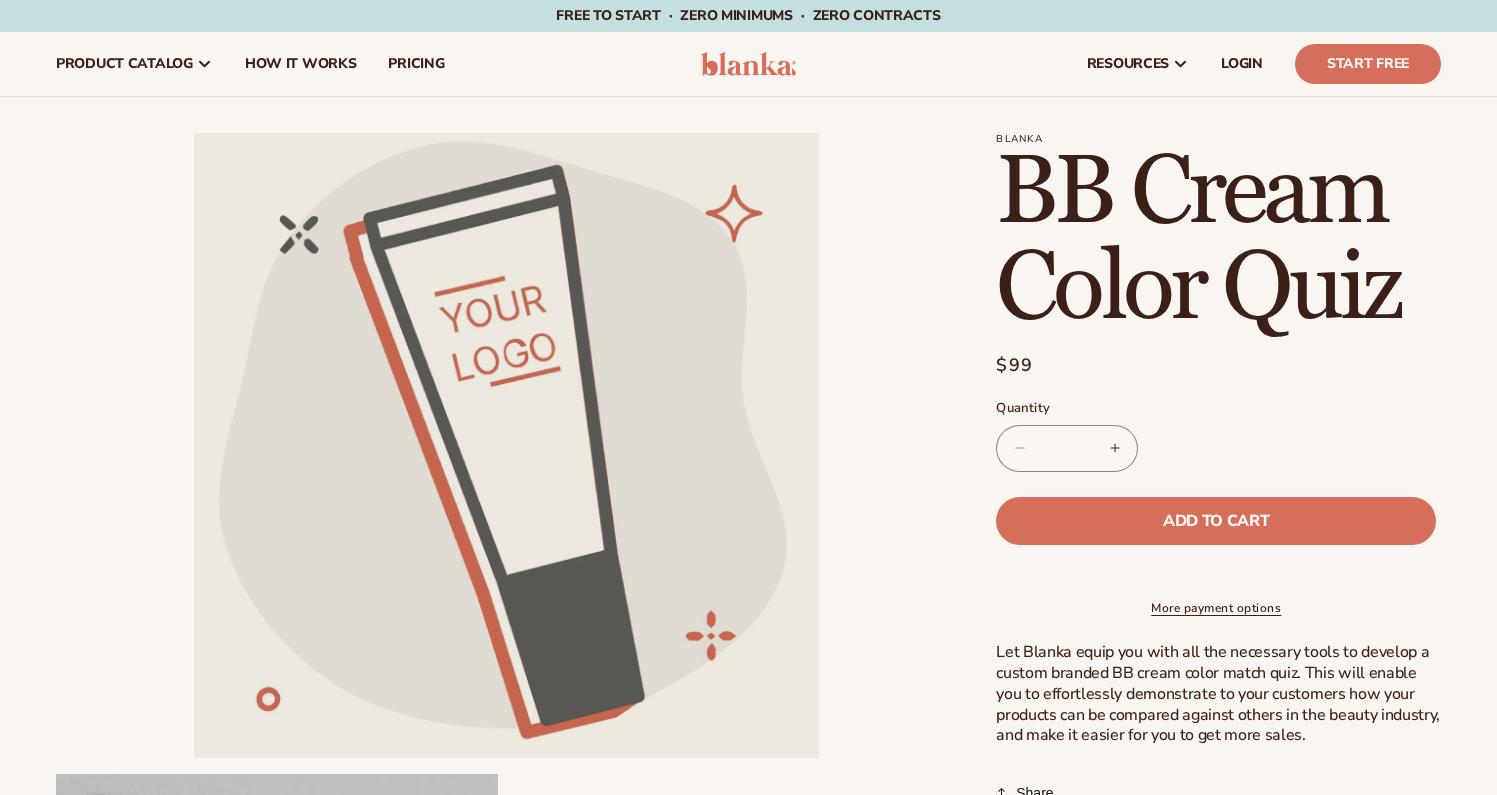 scroll, scrollTop: 0, scrollLeft: 0, axis: both 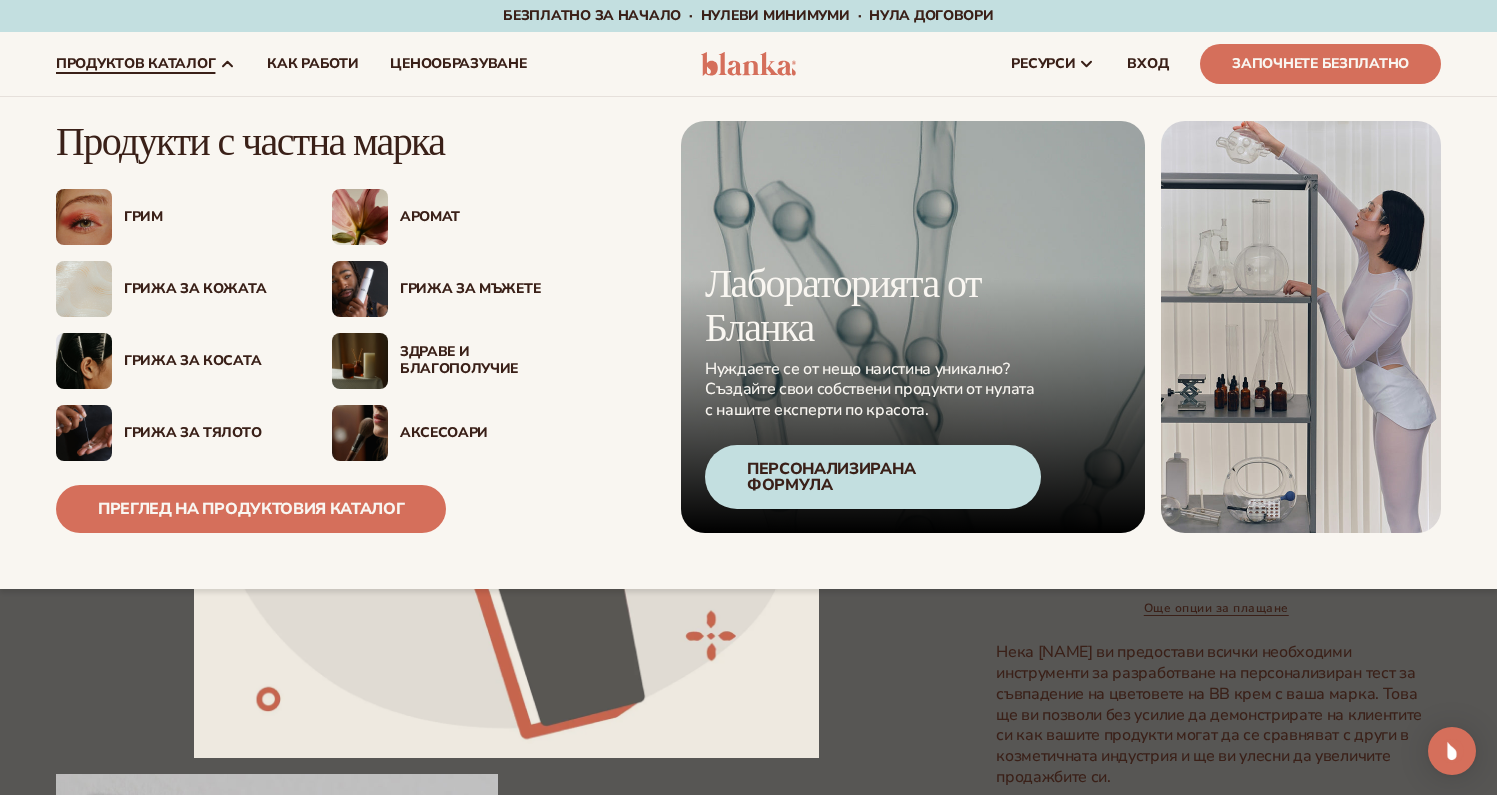 click on "Аромат" at bounding box center (430, 216) 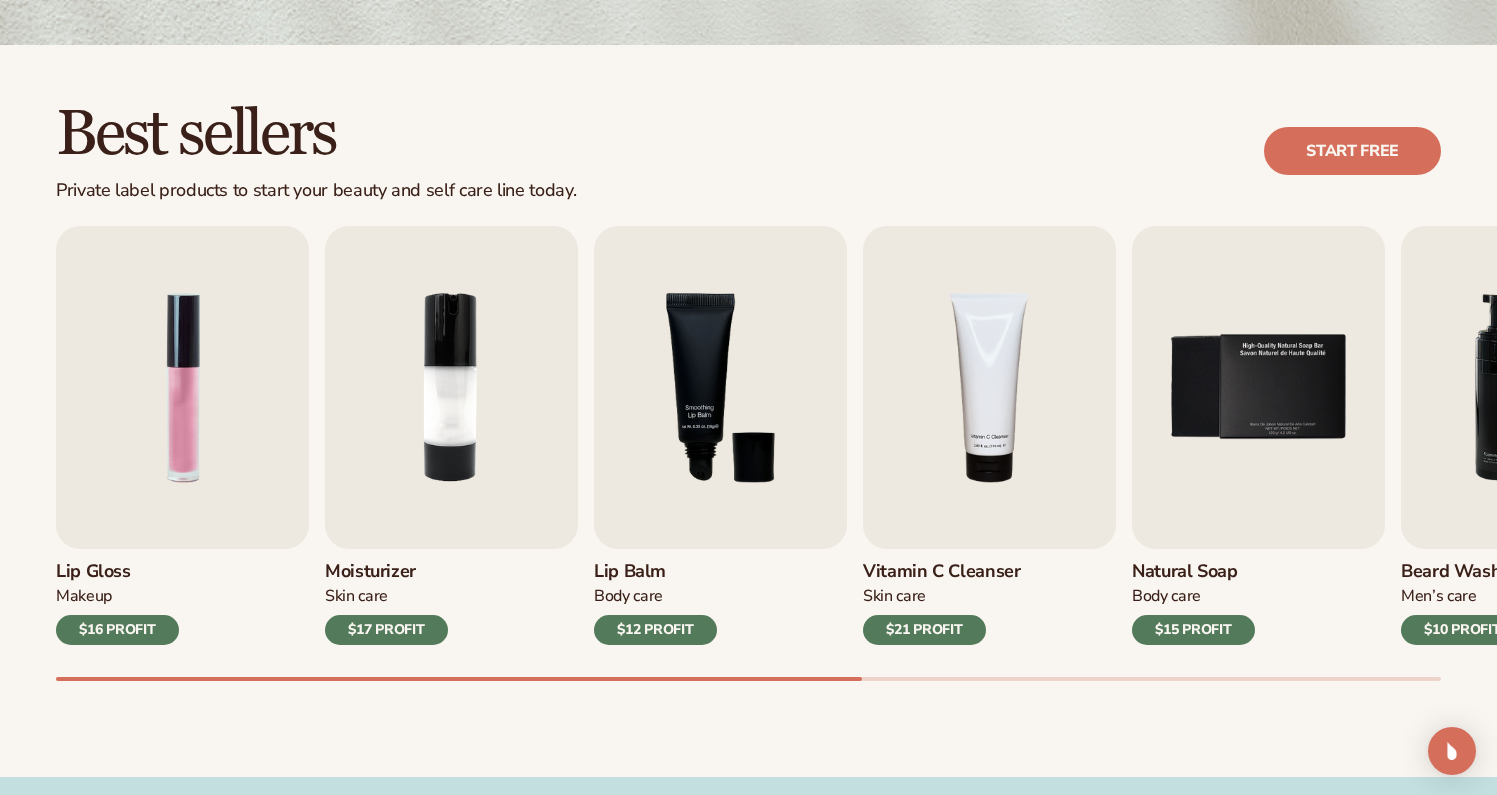 scroll, scrollTop: 494, scrollLeft: 0, axis: vertical 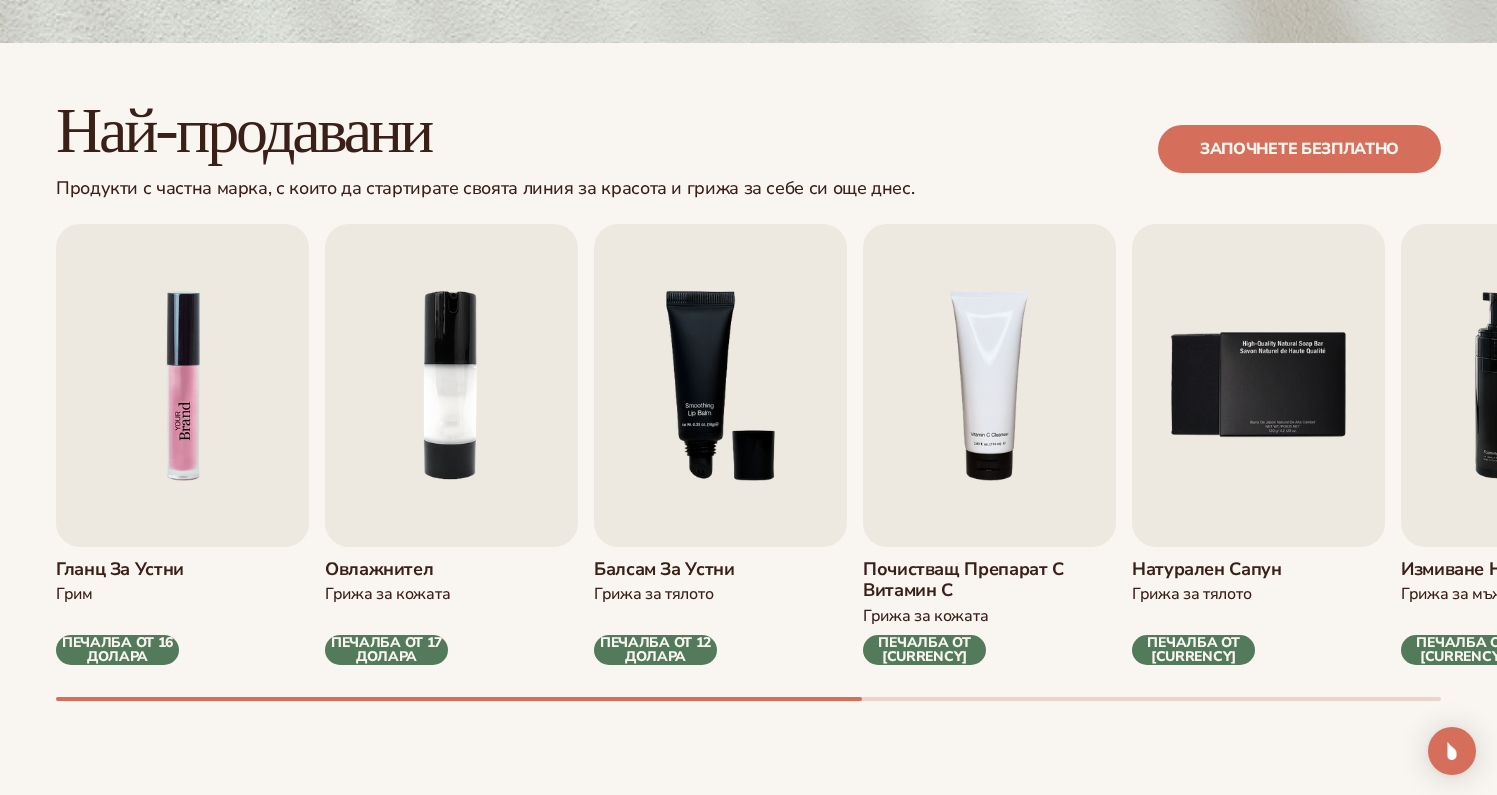 click at bounding box center [182, 385] 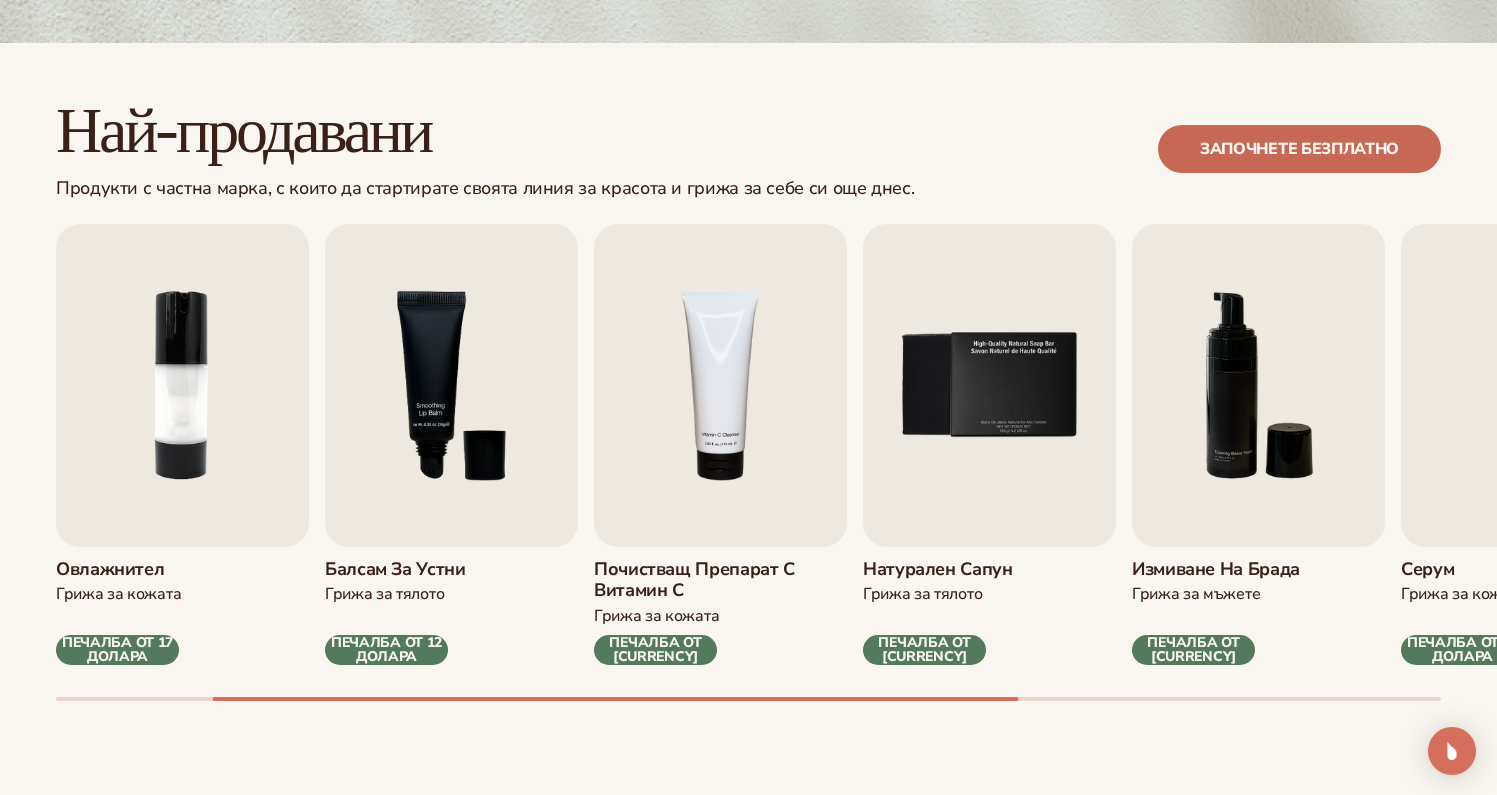 click on "Започнете безплатно" at bounding box center (1299, 149) 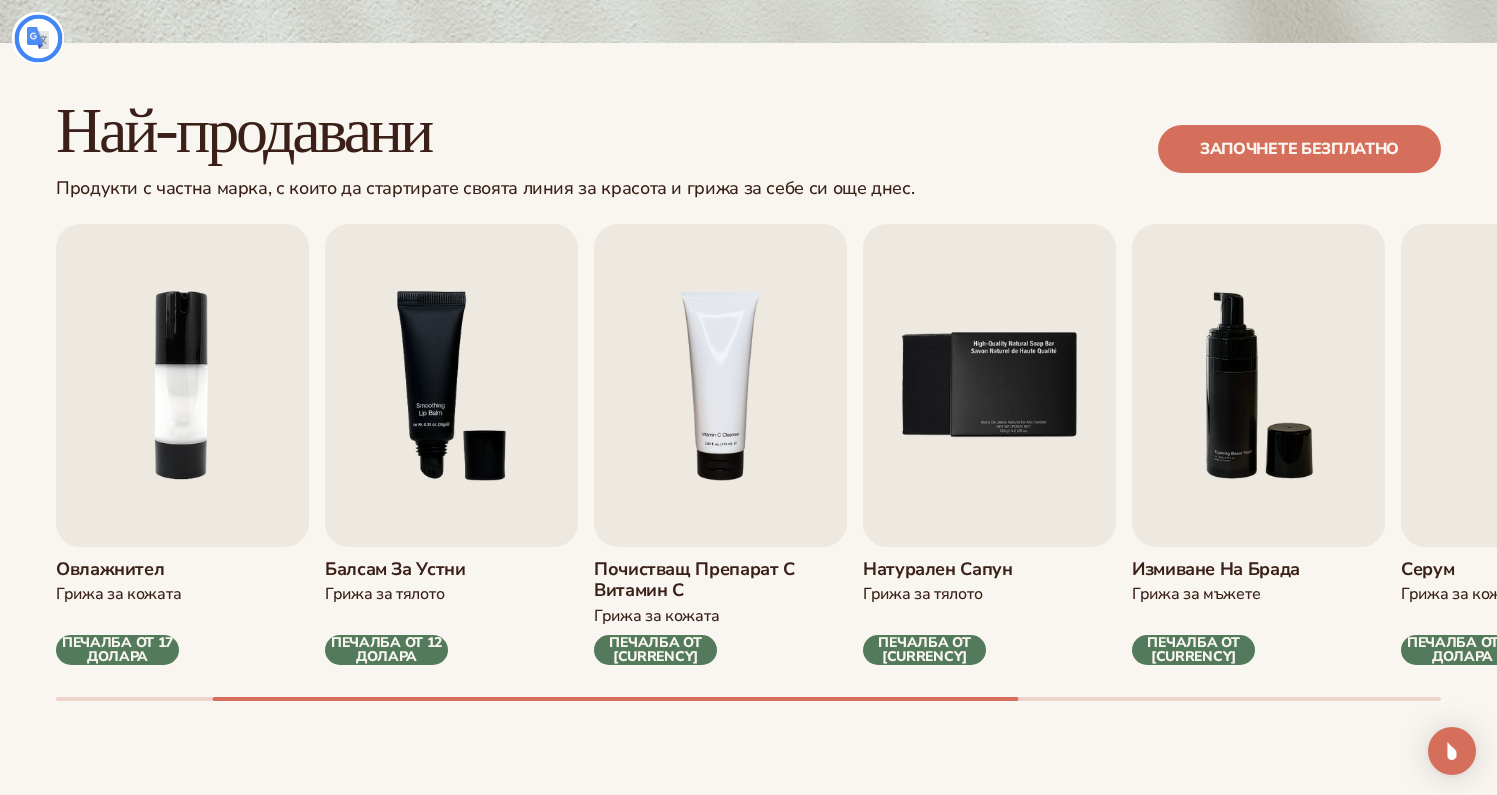 scroll, scrollTop: 0, scrollLeft: 0, axis: both 